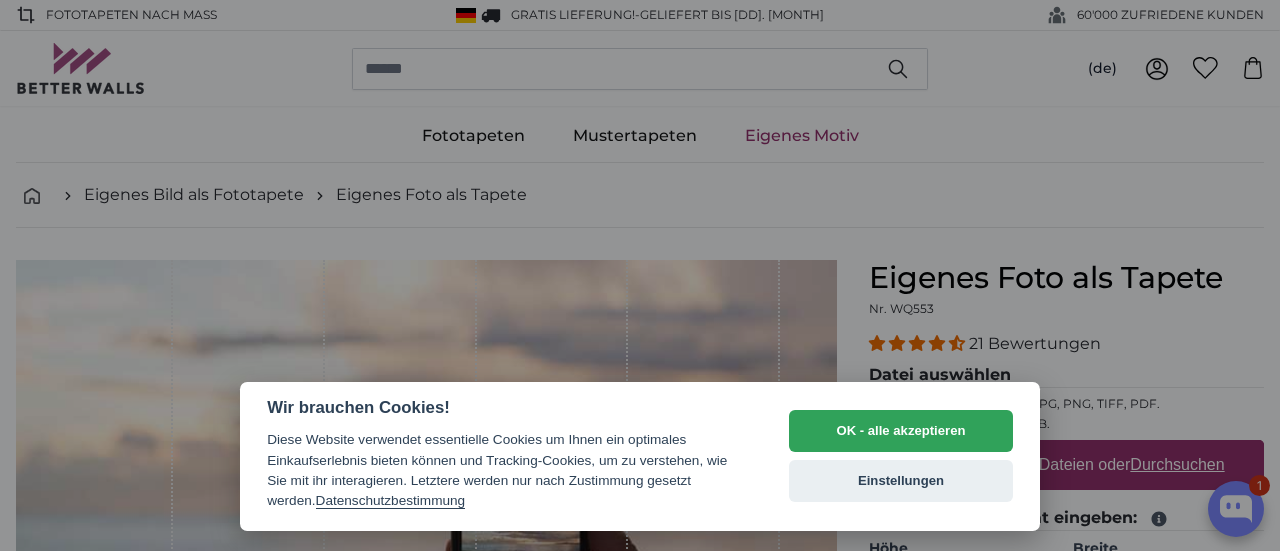 select on "**" 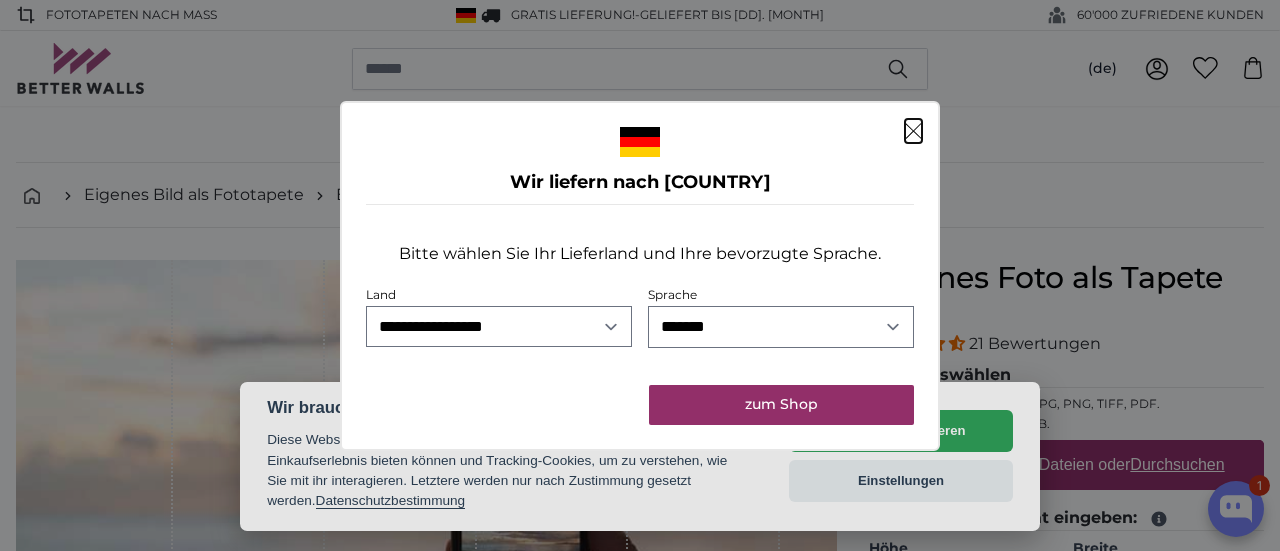 scroll, scrollTop: 0, scrollLeft: 0, axis: both 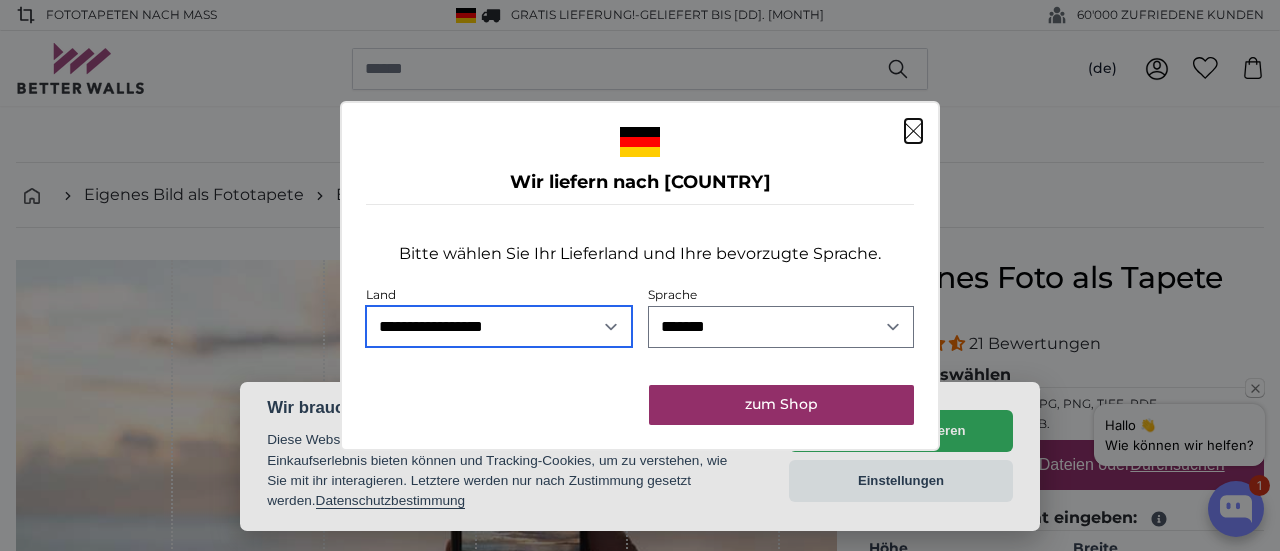 click on "**********" at bounding box center (499, 326) 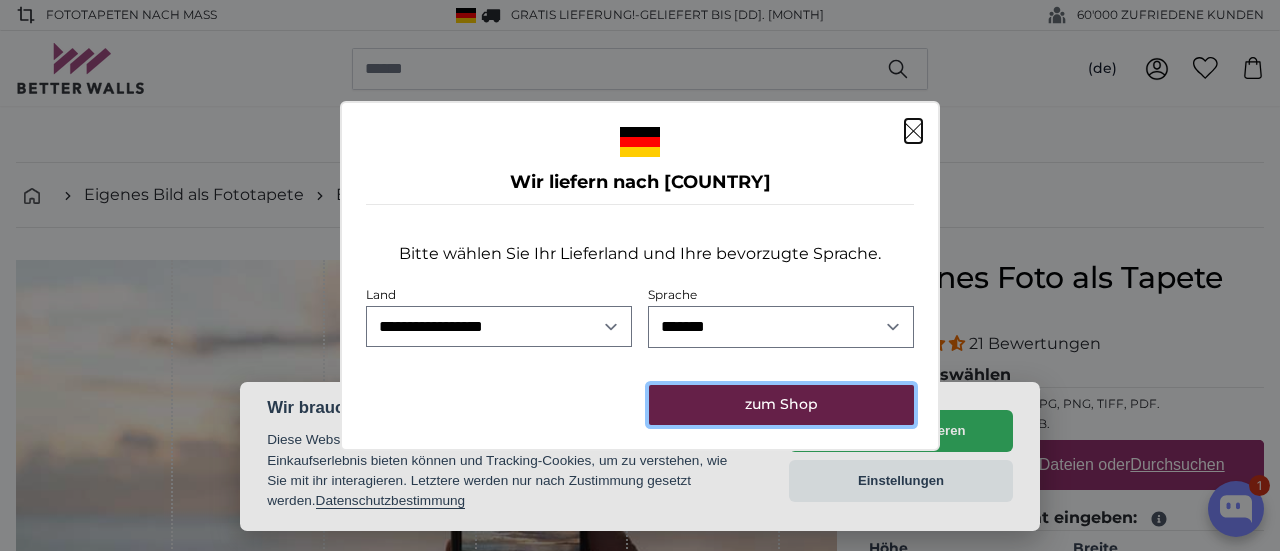 click on "zum Shop" at bounding box center (781, 405) 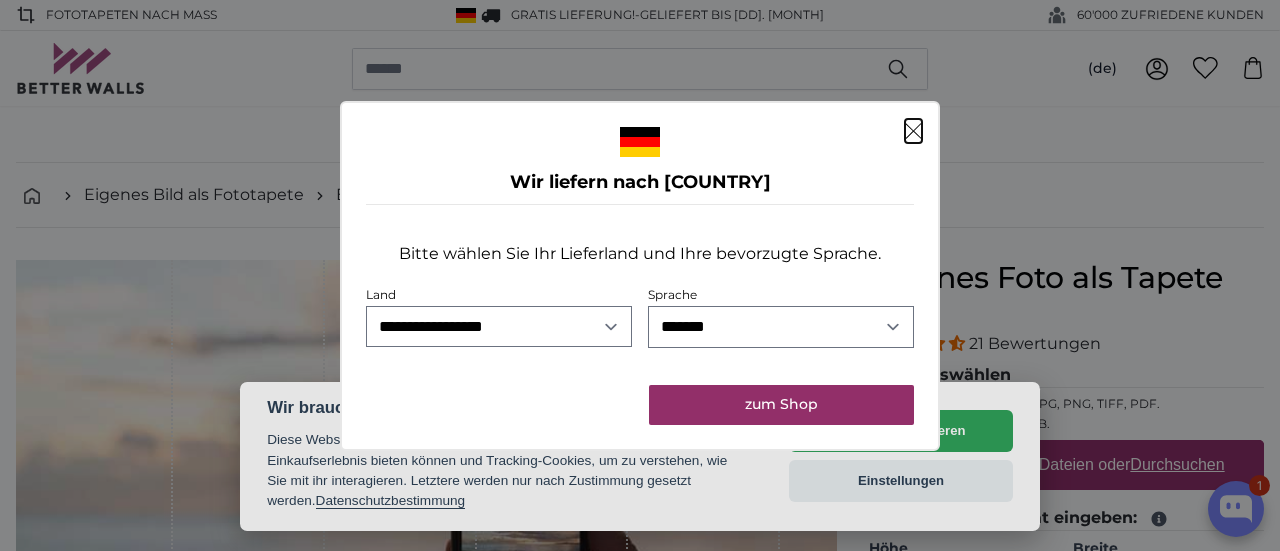 click 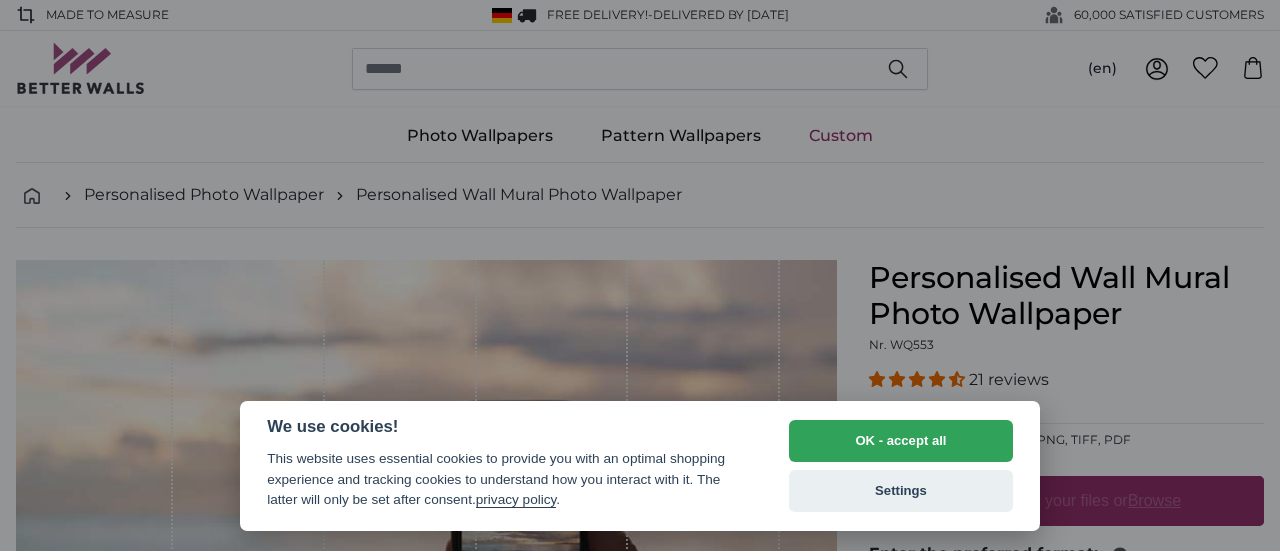 scroll, scrollTop: 25, scrollLeft: 0, axis: vertical 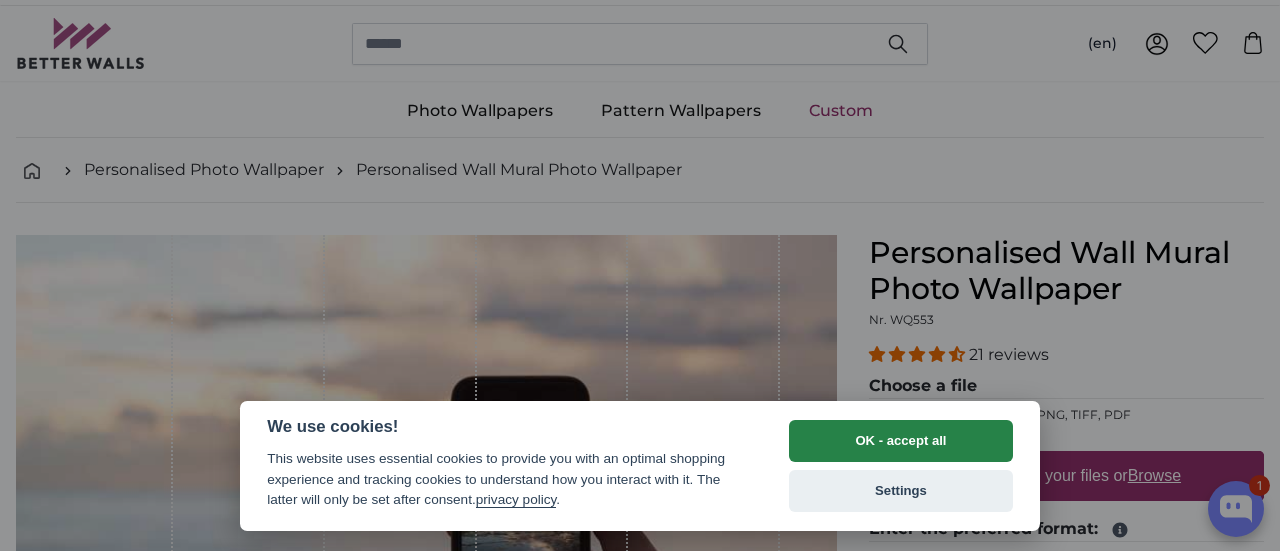 click on "OK - accept all" at bounding box center (901, 441) 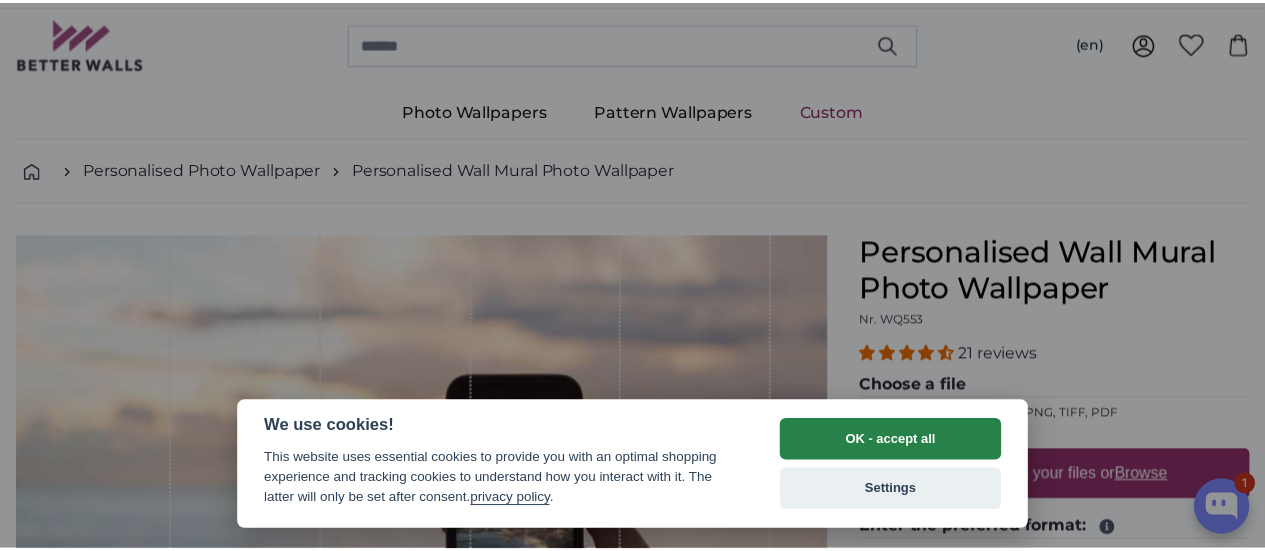 scroll, scrollTop: 346, scrollLeft: 0, axis: vertical 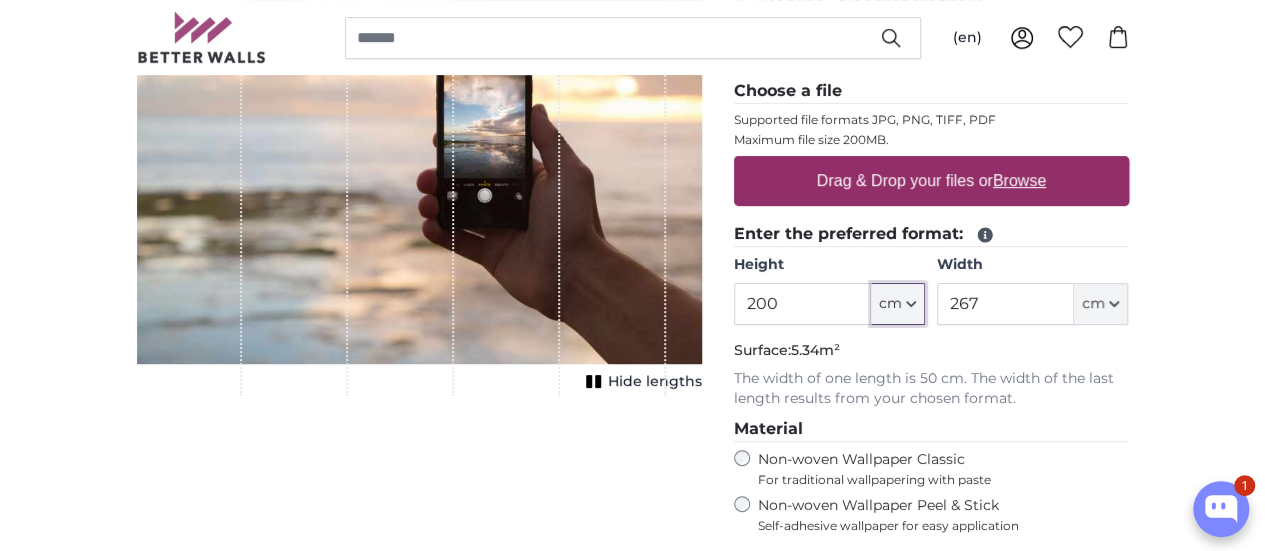 click 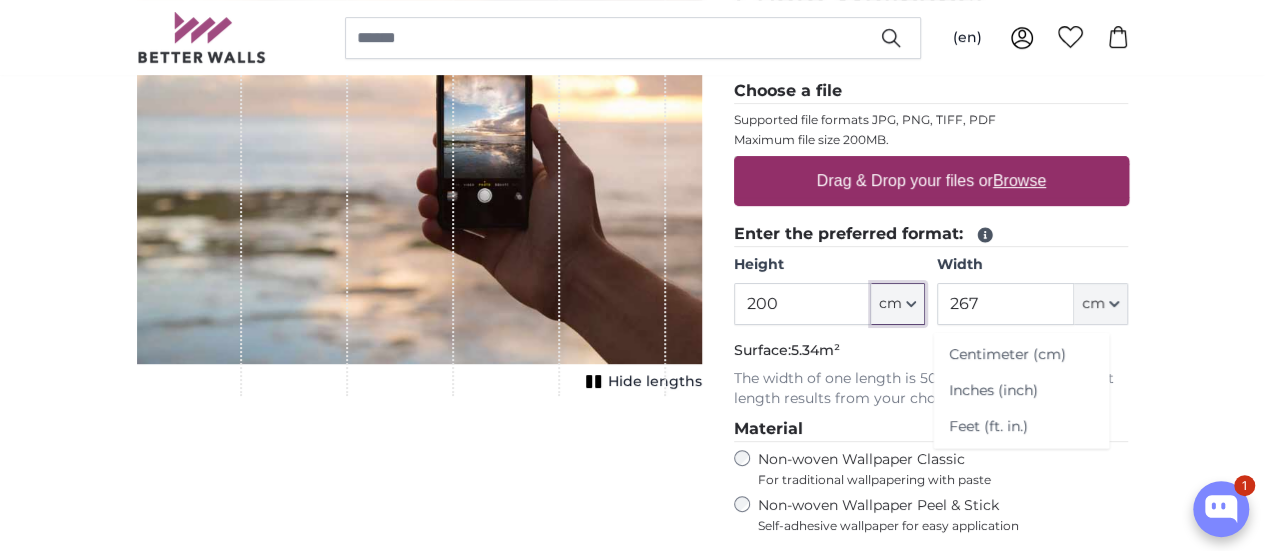 click 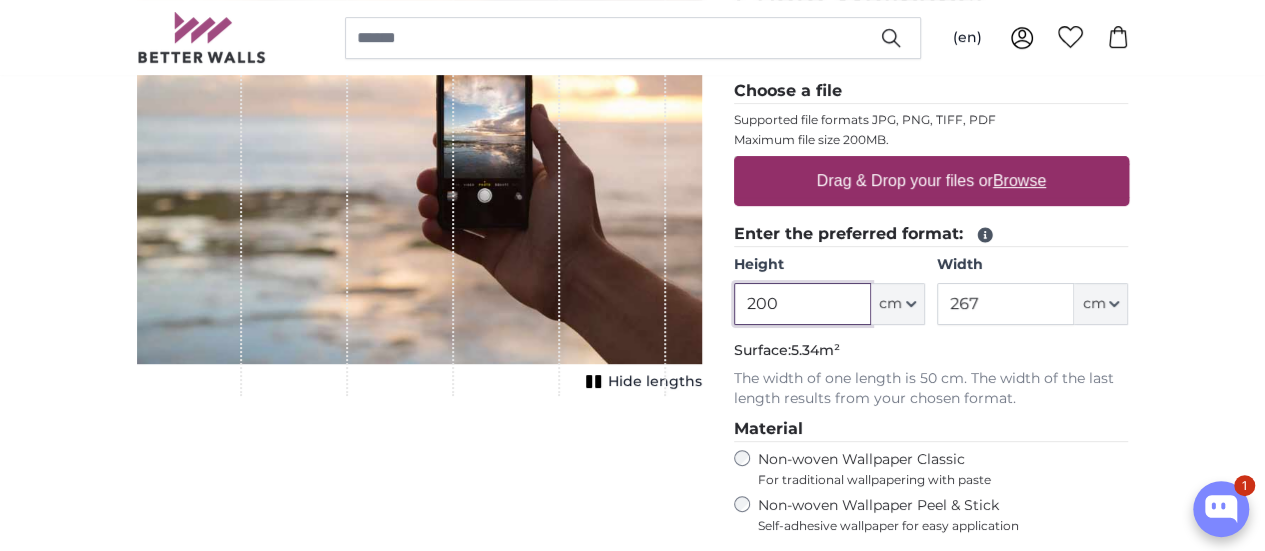 click on "200" at bounding box center (802, 304) 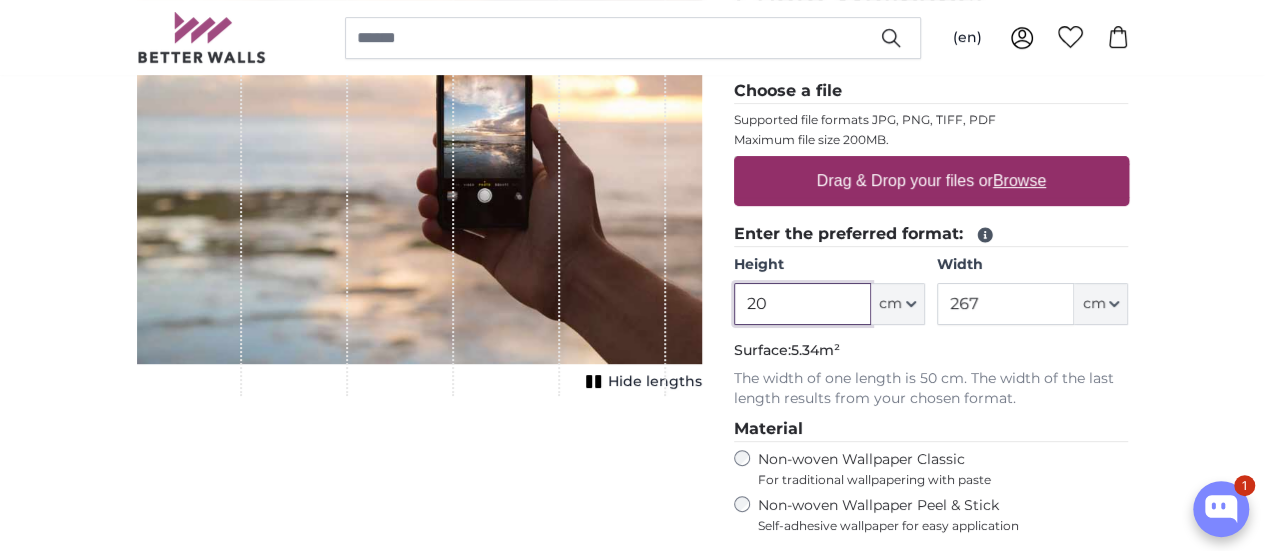 type on "2" 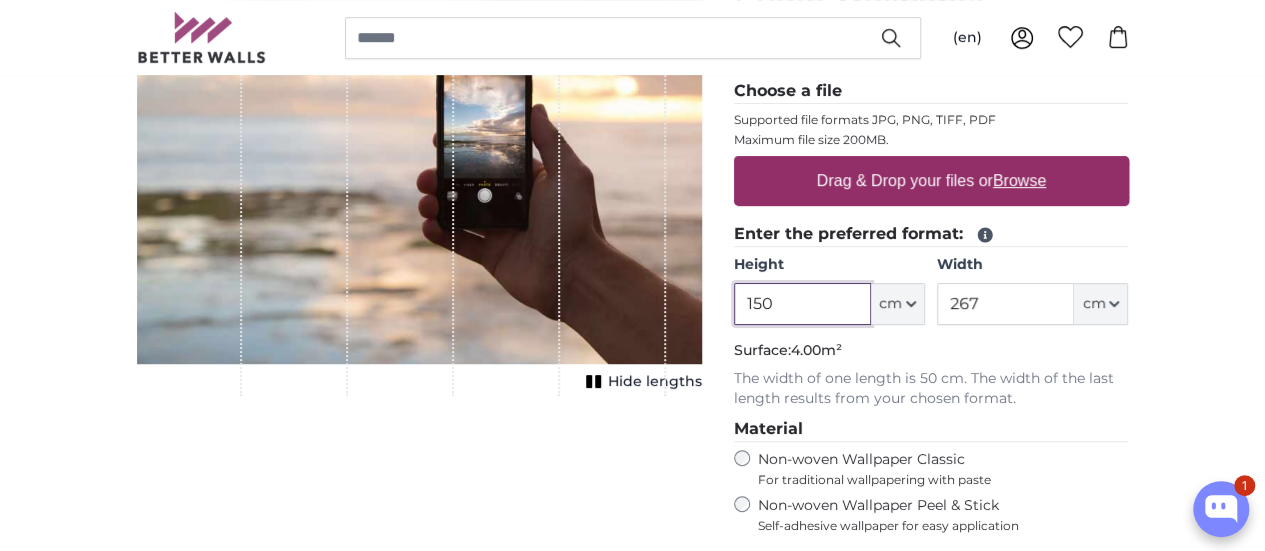 type on "150" 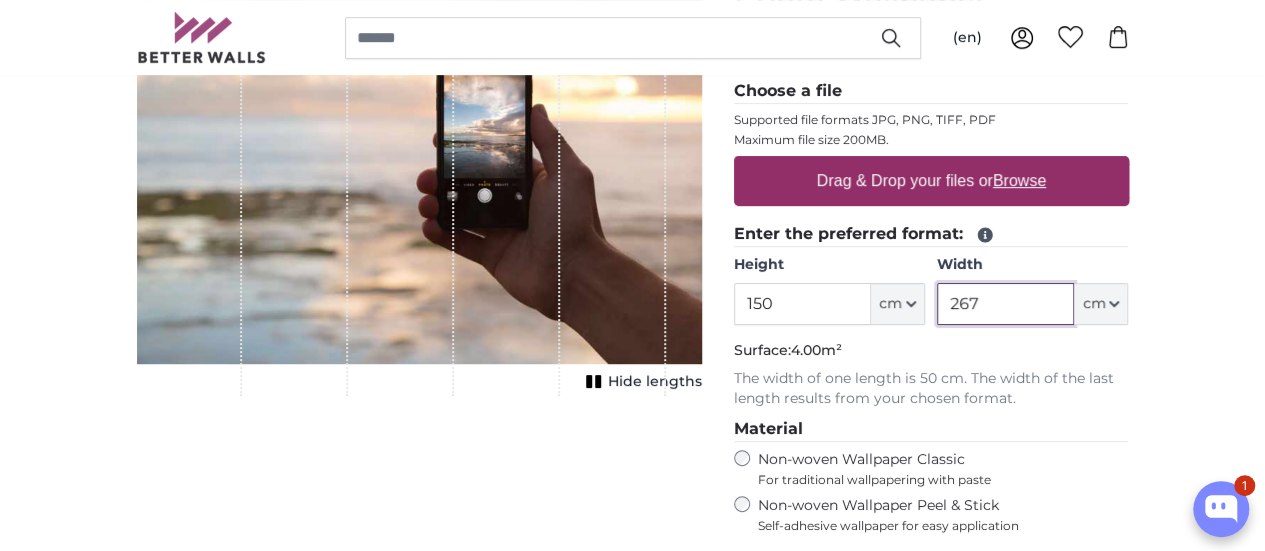 click on "267" at bounding box center (1005, 304) 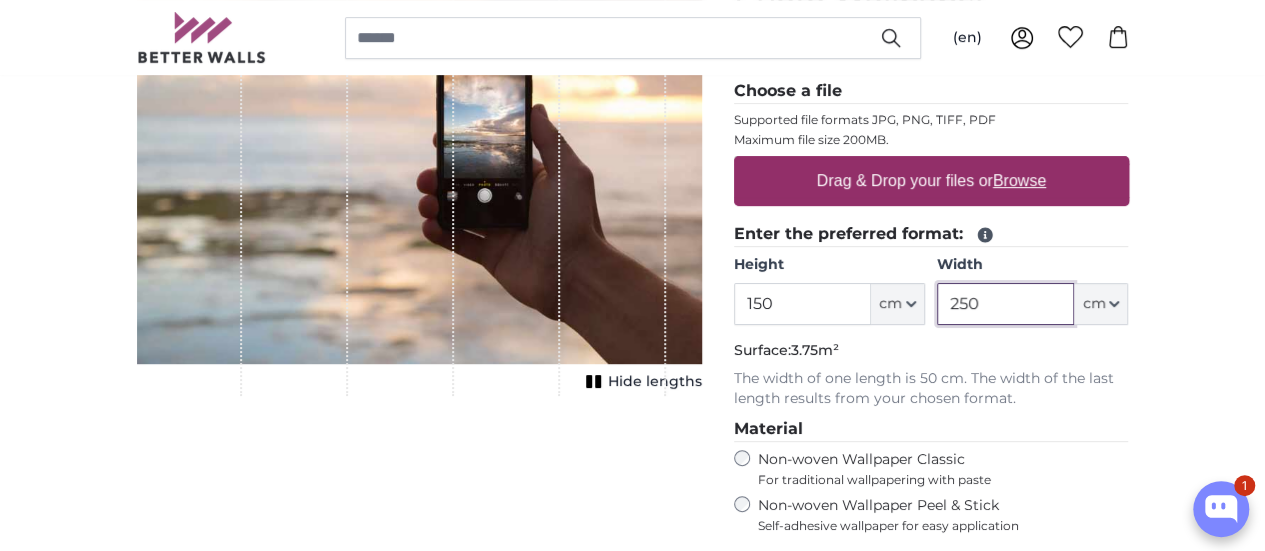 type on "250" 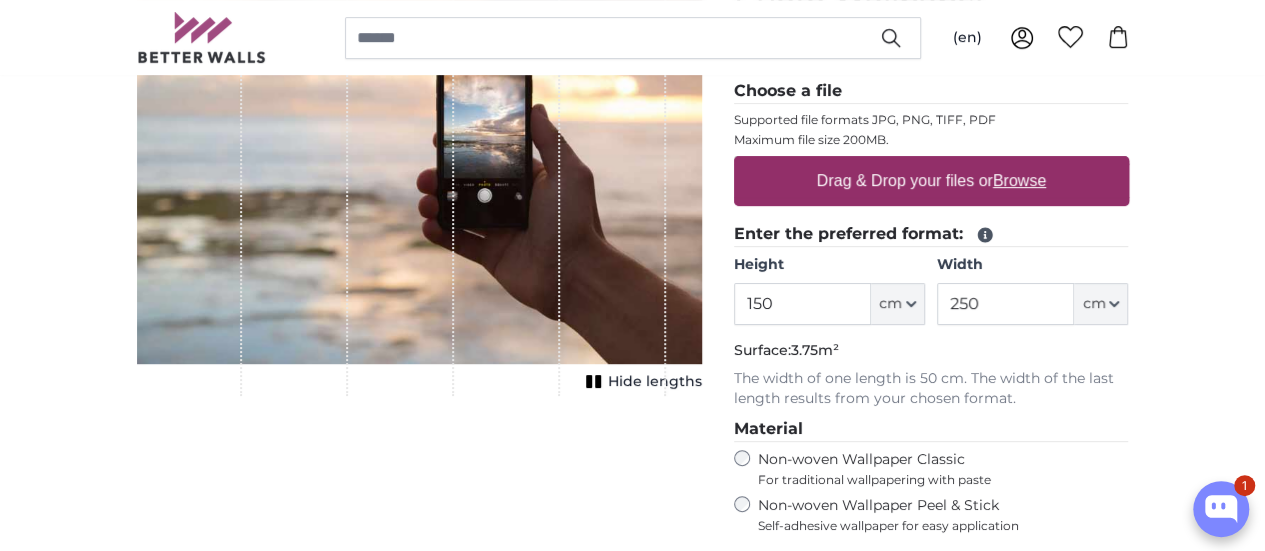 click on "Material" at bounding box center (931, 429) 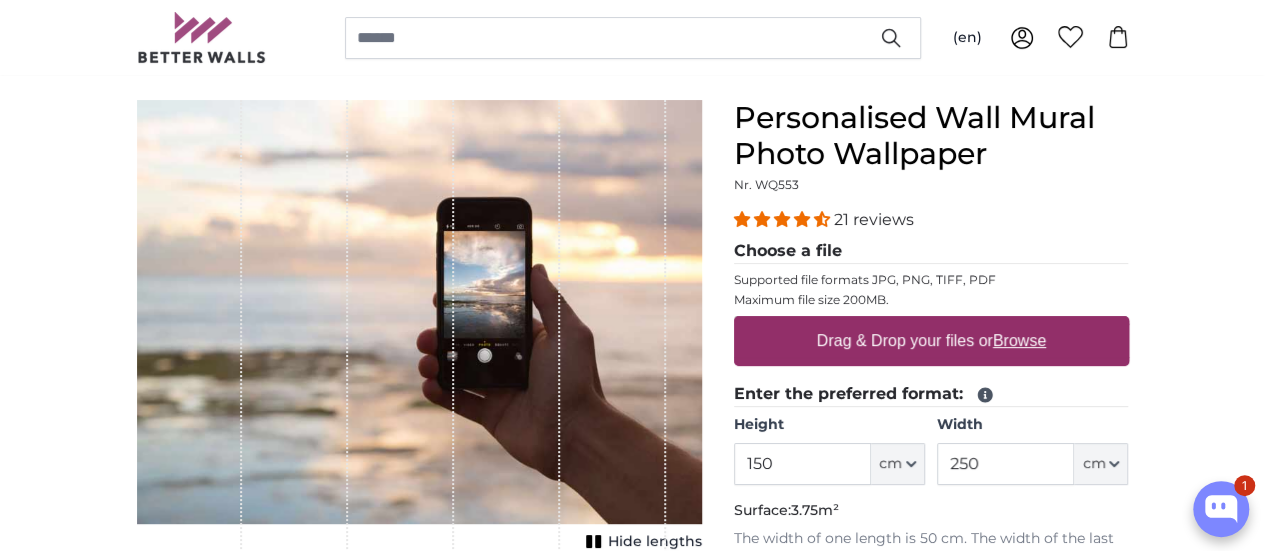 scroll, scrollTop: 160, scrollLeft: 0, axis: vertical 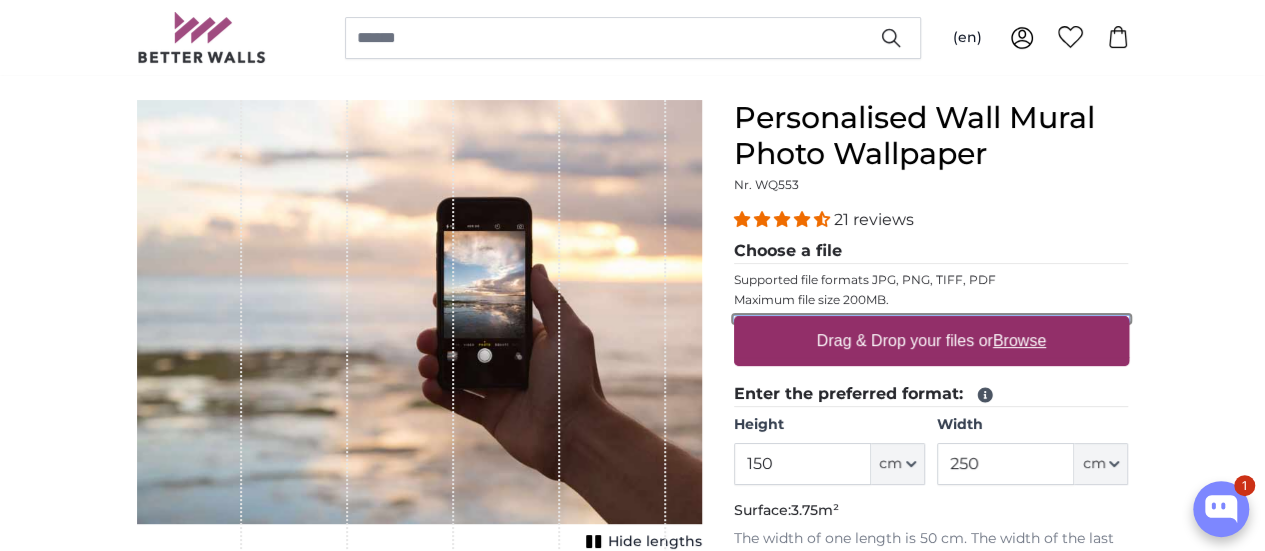 click on "Drag & Drop your files or  Browse" at bounding box center [931, 319] 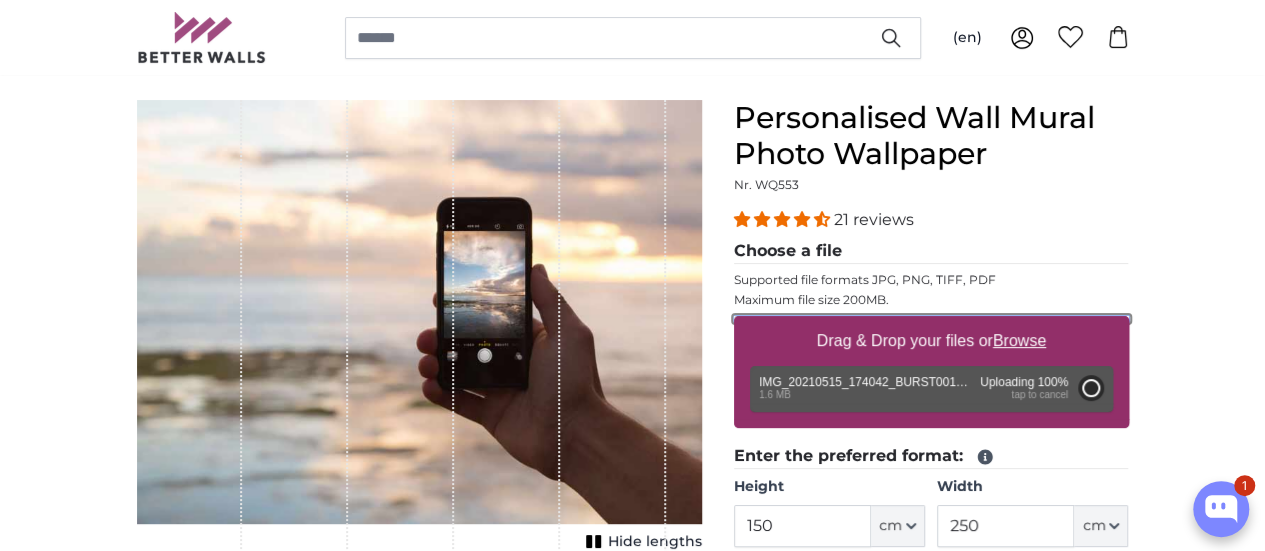 type on "200" 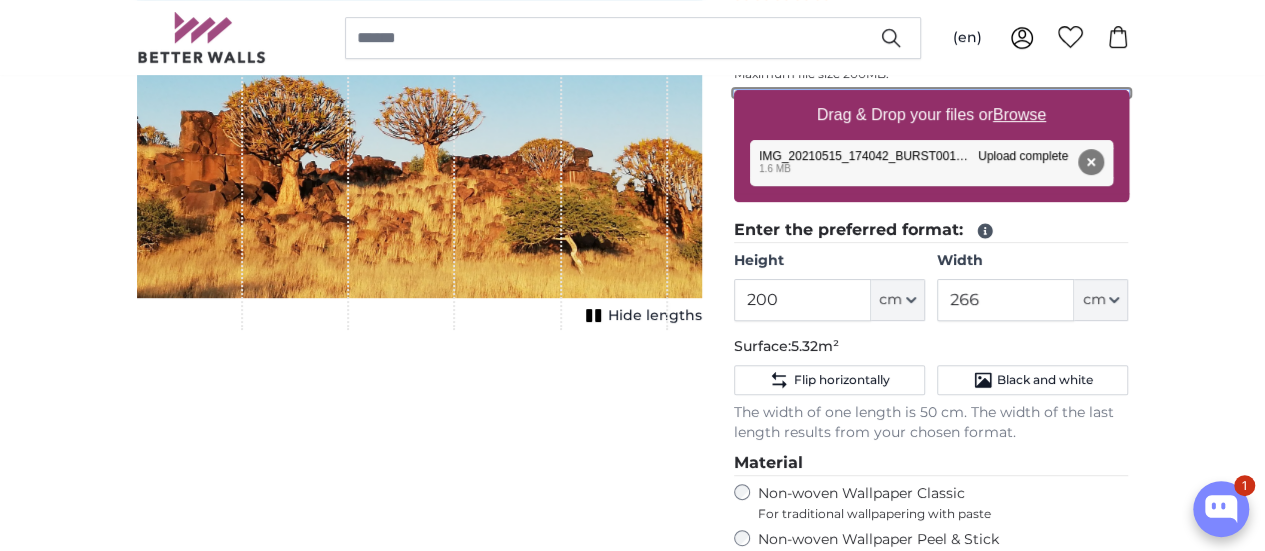 scroll, scrollTop: 426, scrollLeft: 0, axis: vertical 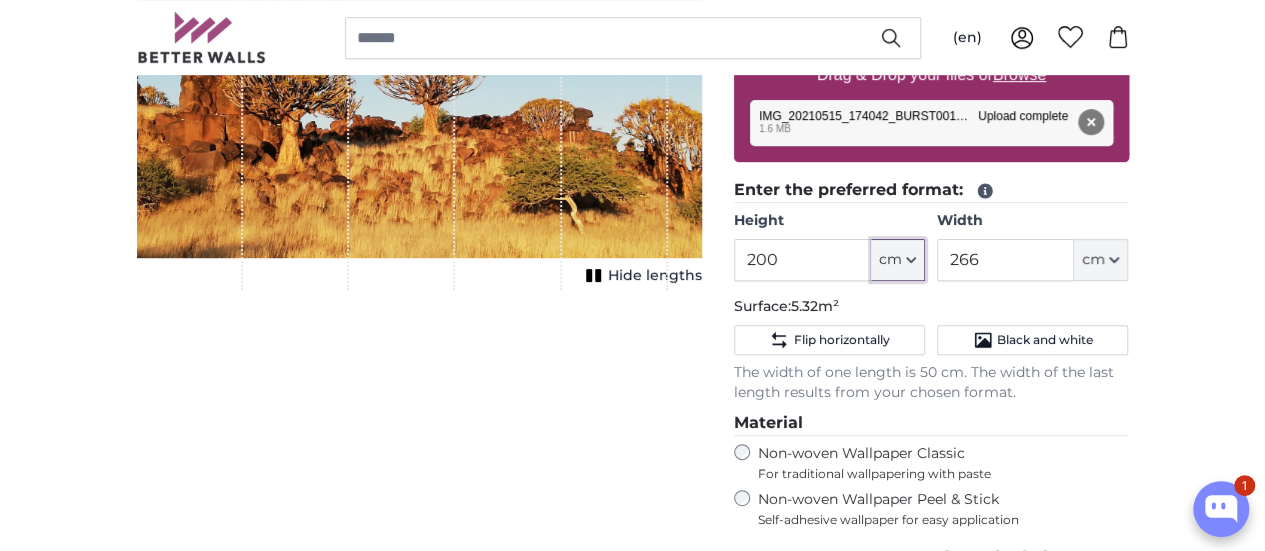 click on "cm" 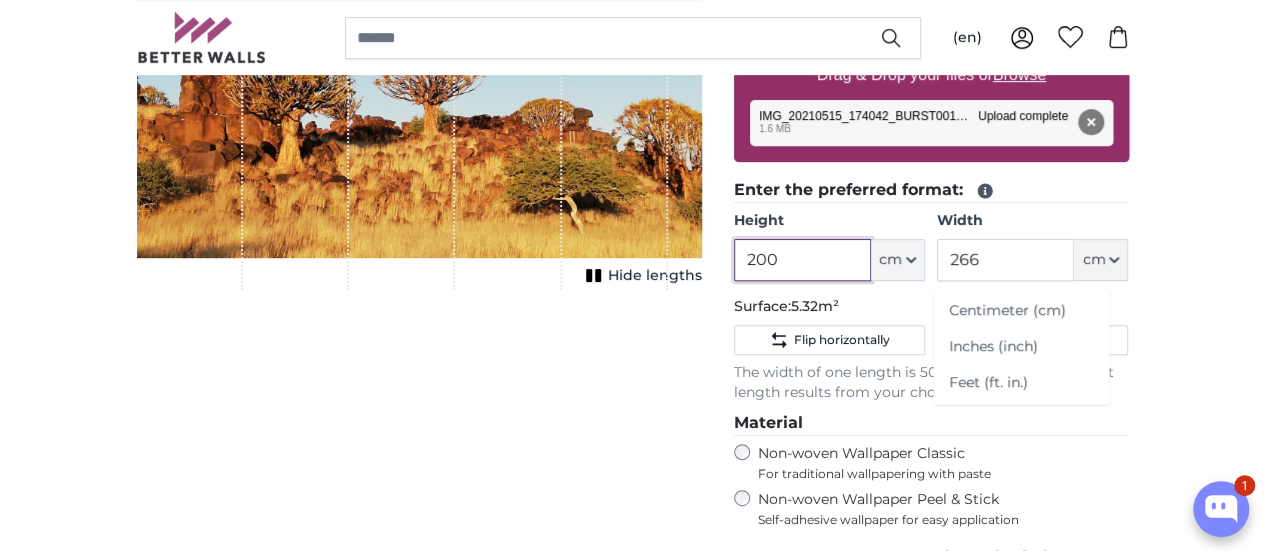 click on "200" at bounding box center [802, 260] 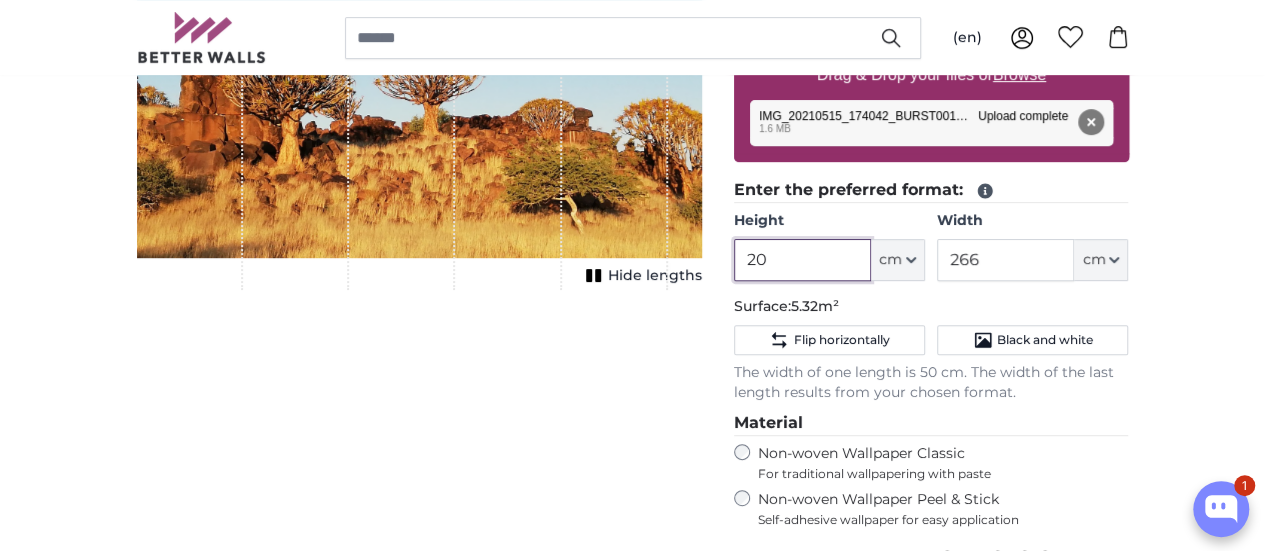 type on "2" 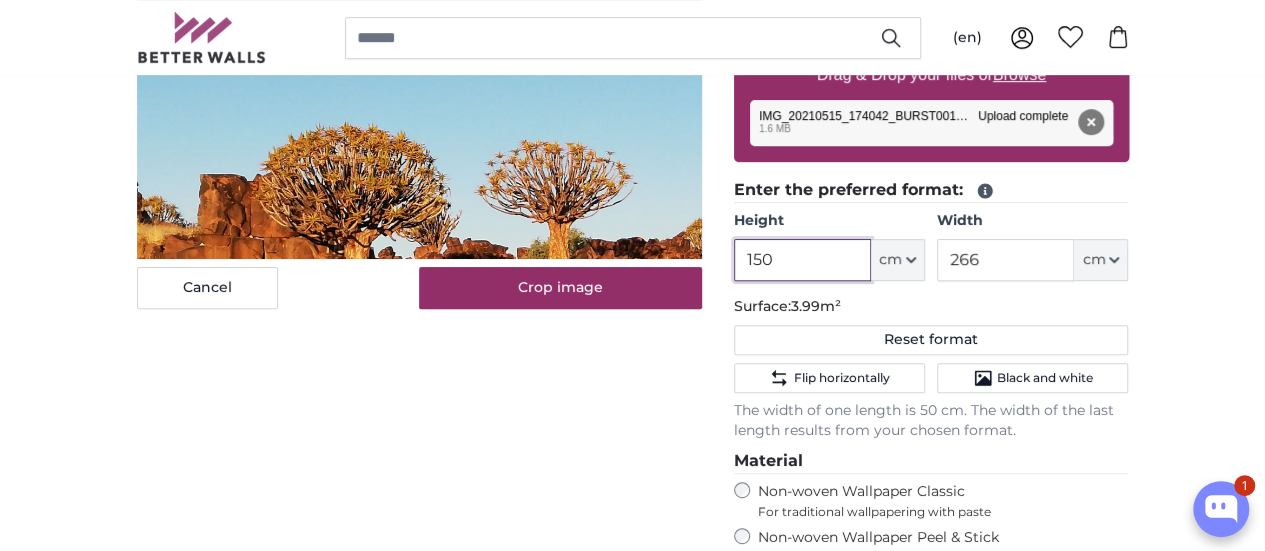 type on "150" 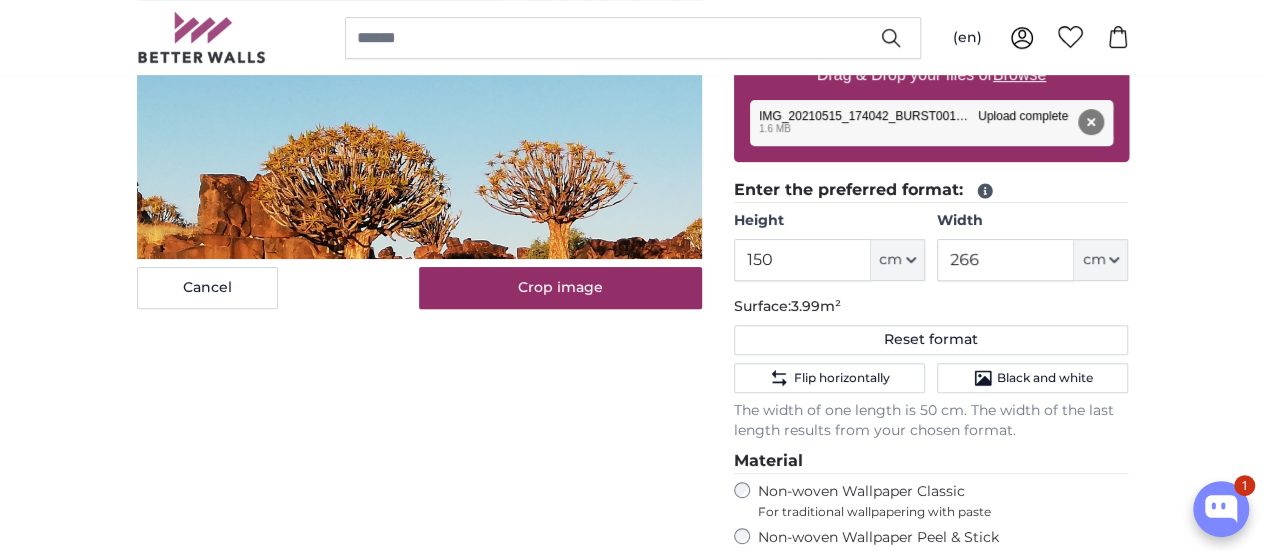 click on "Cancel
Crop image
Hide lengths" at bounding box center [419, 371] 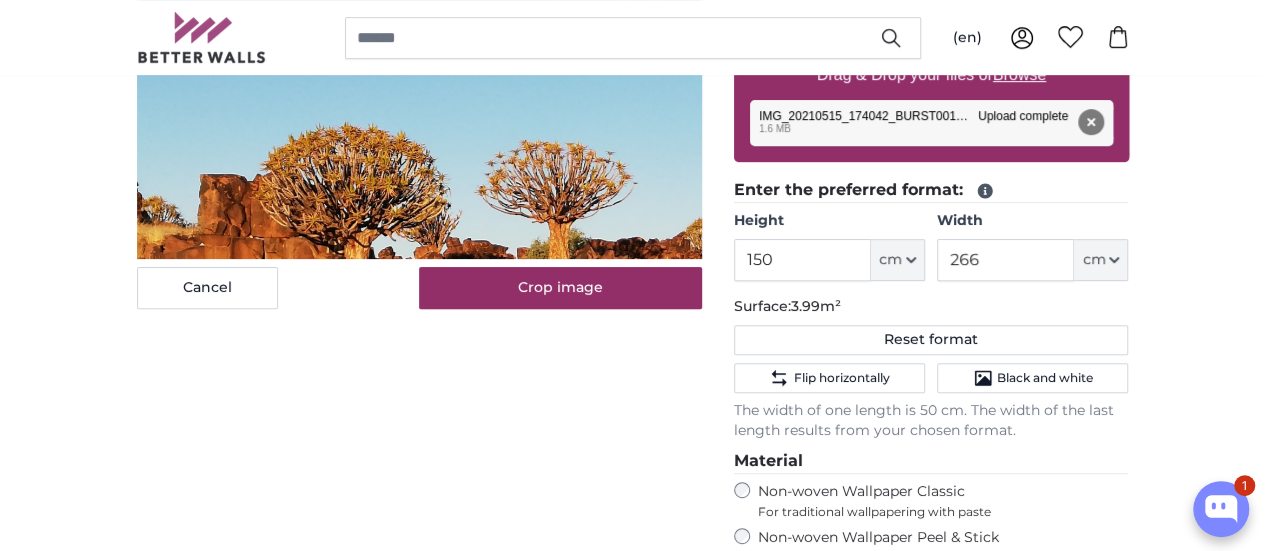 type 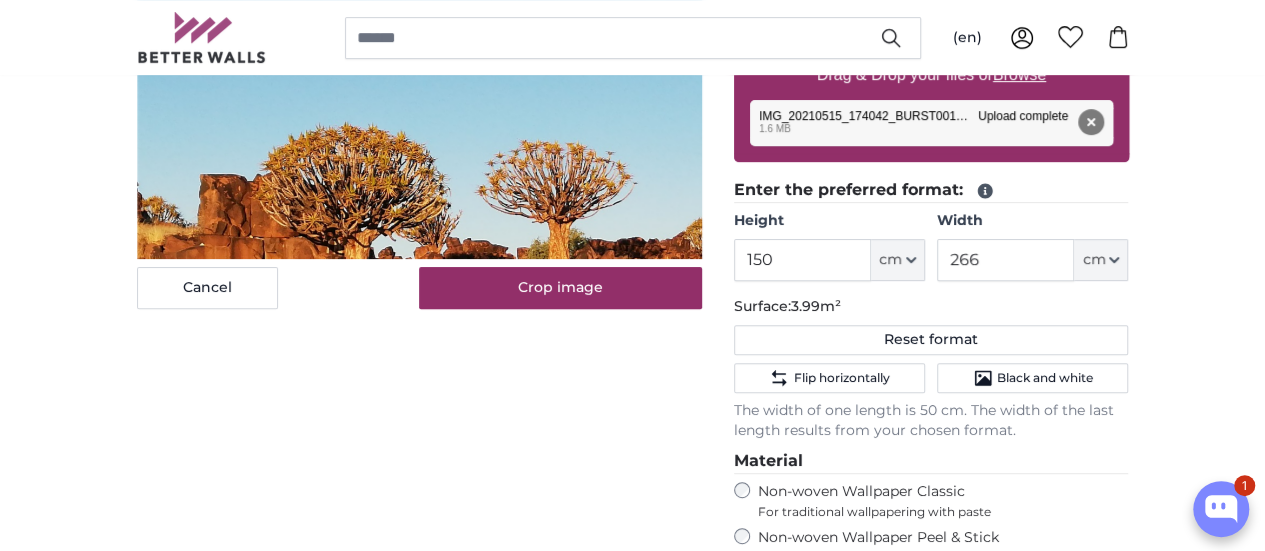 click 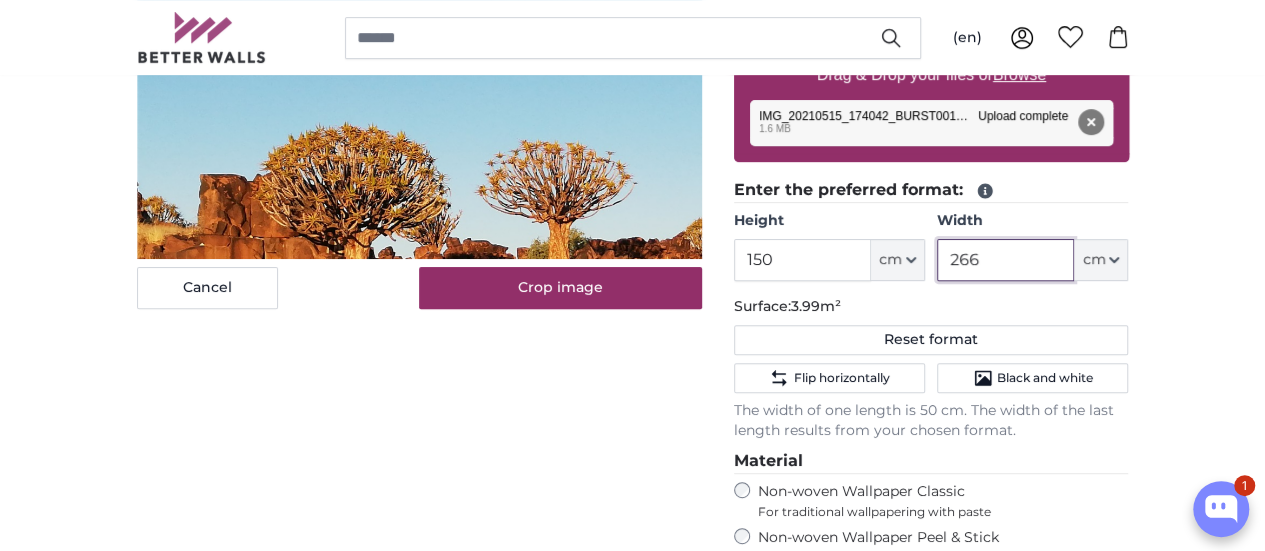 click on "266" at bounding box center [1005, 260] 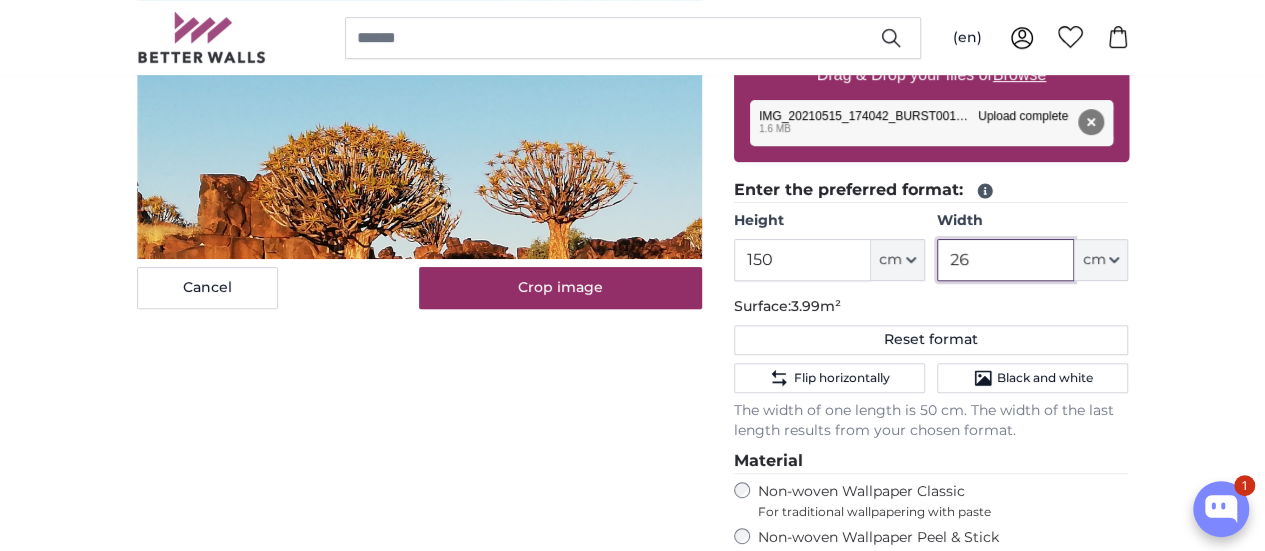 type on "2" 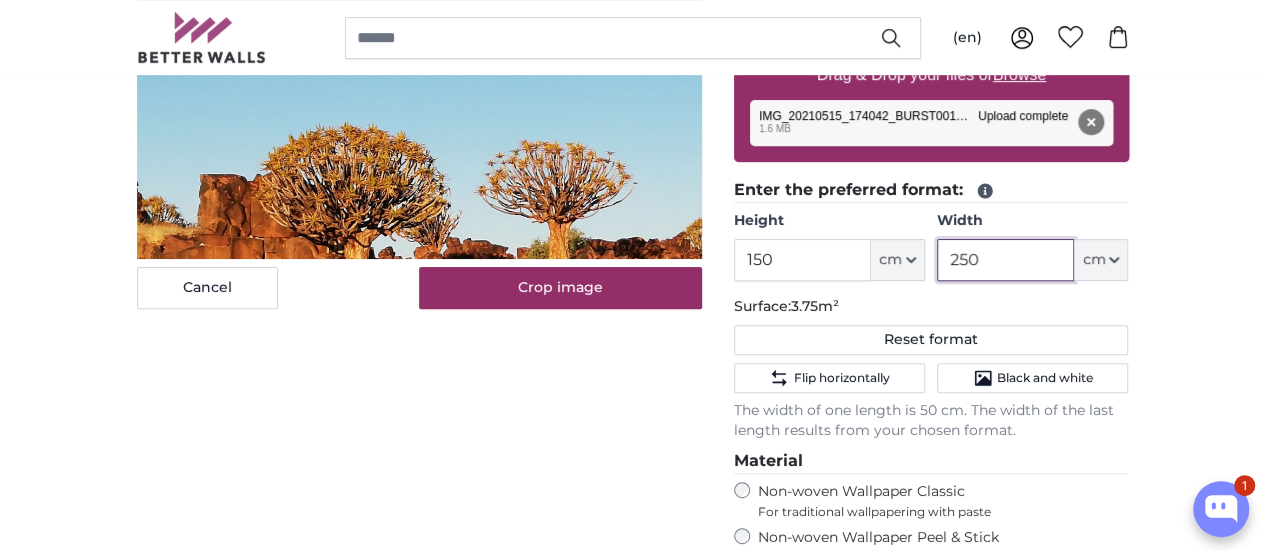 type on "250" 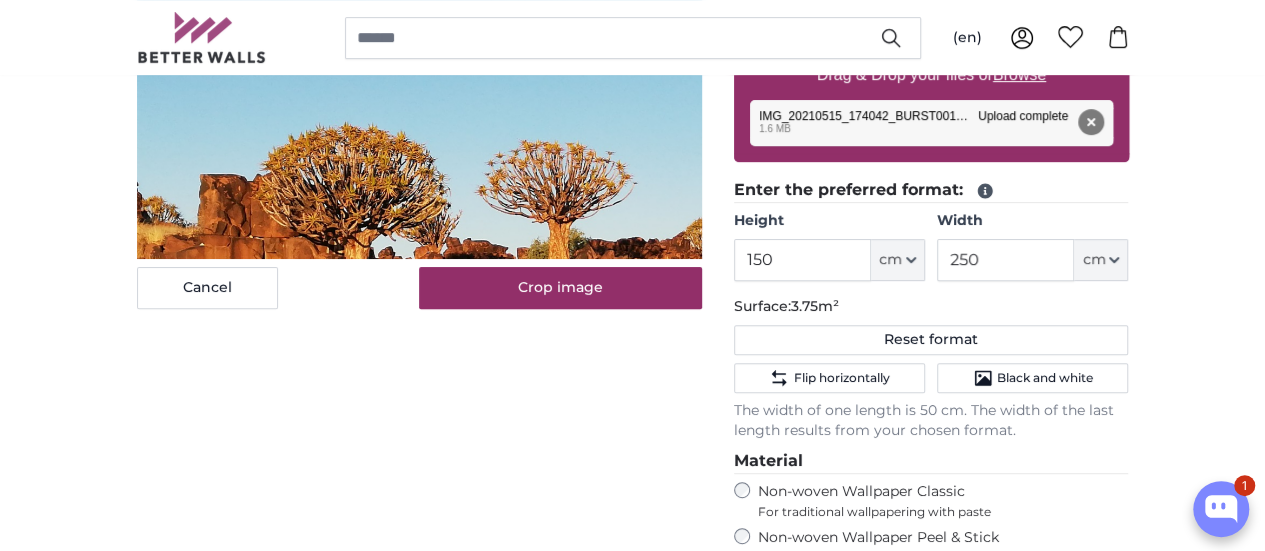 click on "Material" at bounding box center (931, 461) 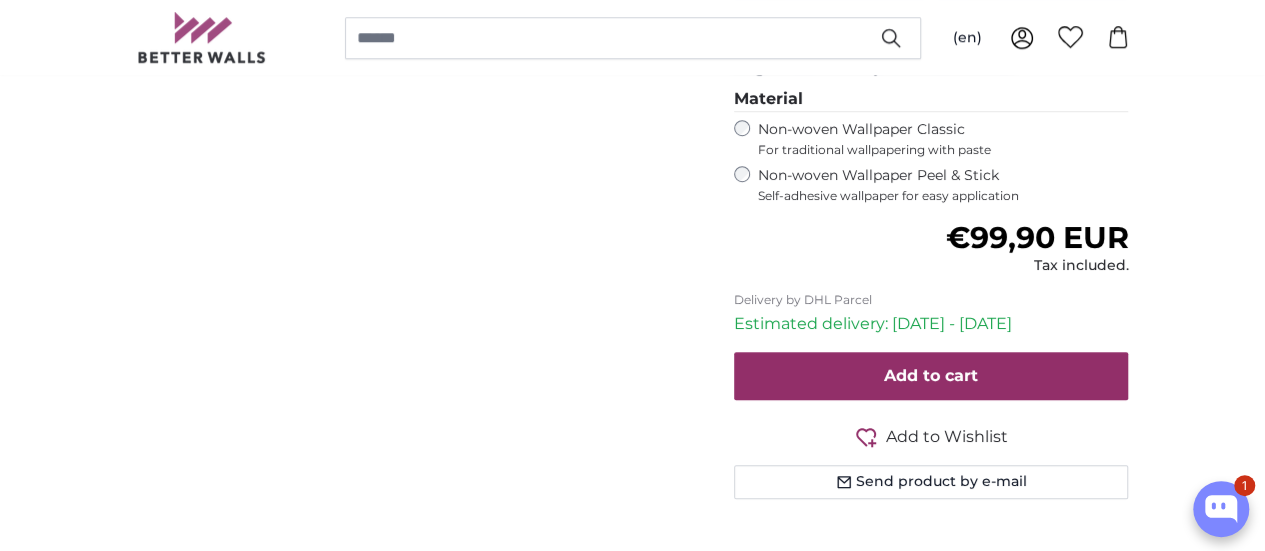 scroll, scrollTop: 812, scrollLeft: 0, axis: vertical 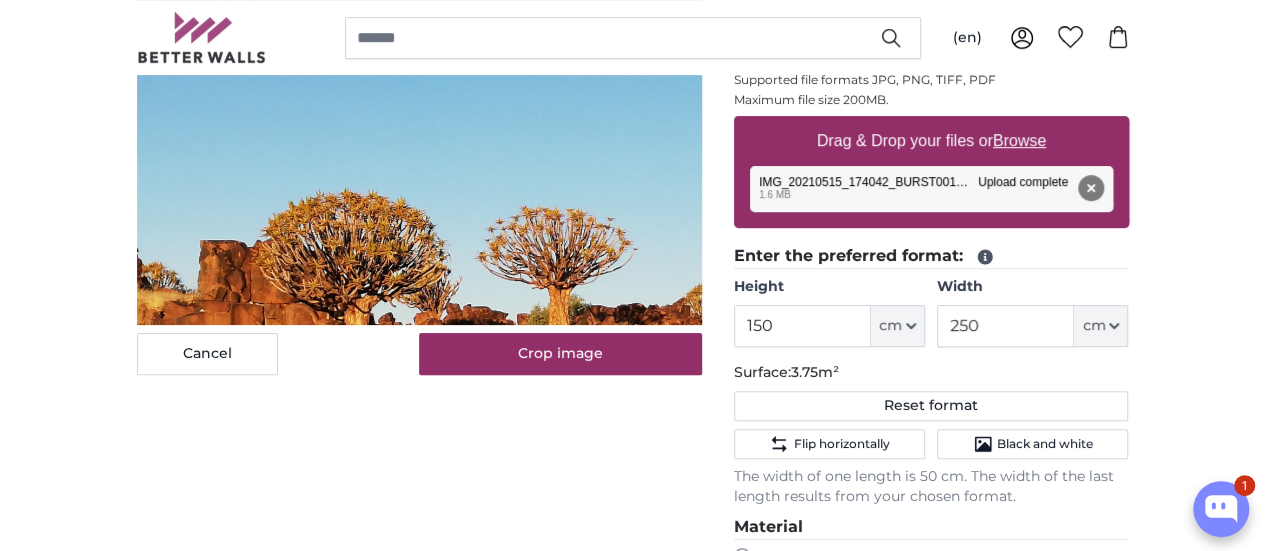 click 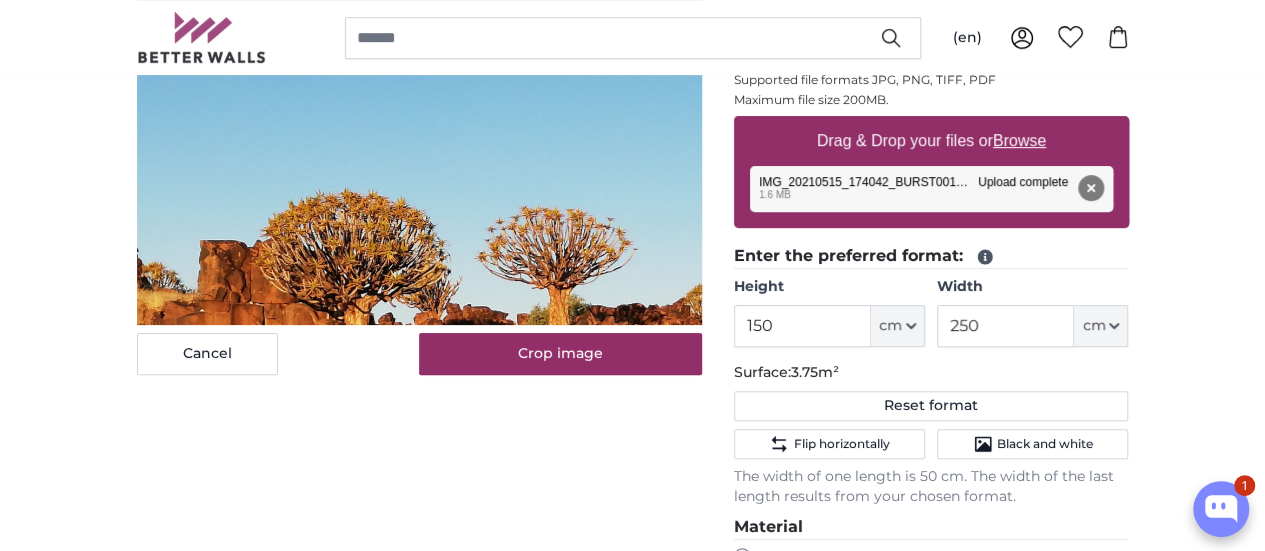 click 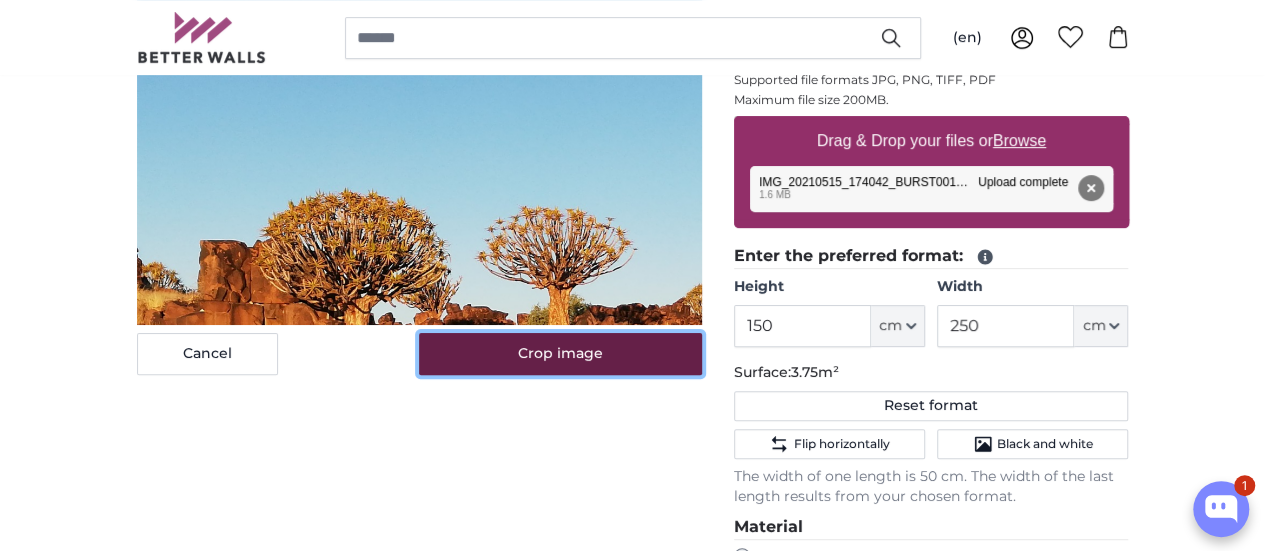 click on "Crop image" at bounding box center (560, 354) 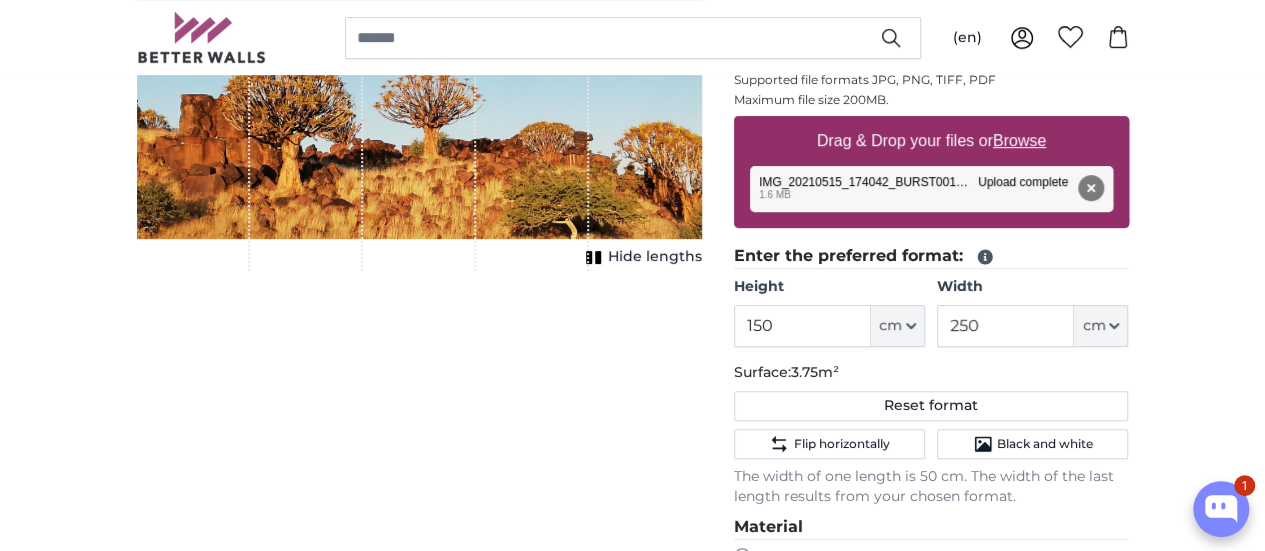 click at bounding box center (532, 85) 